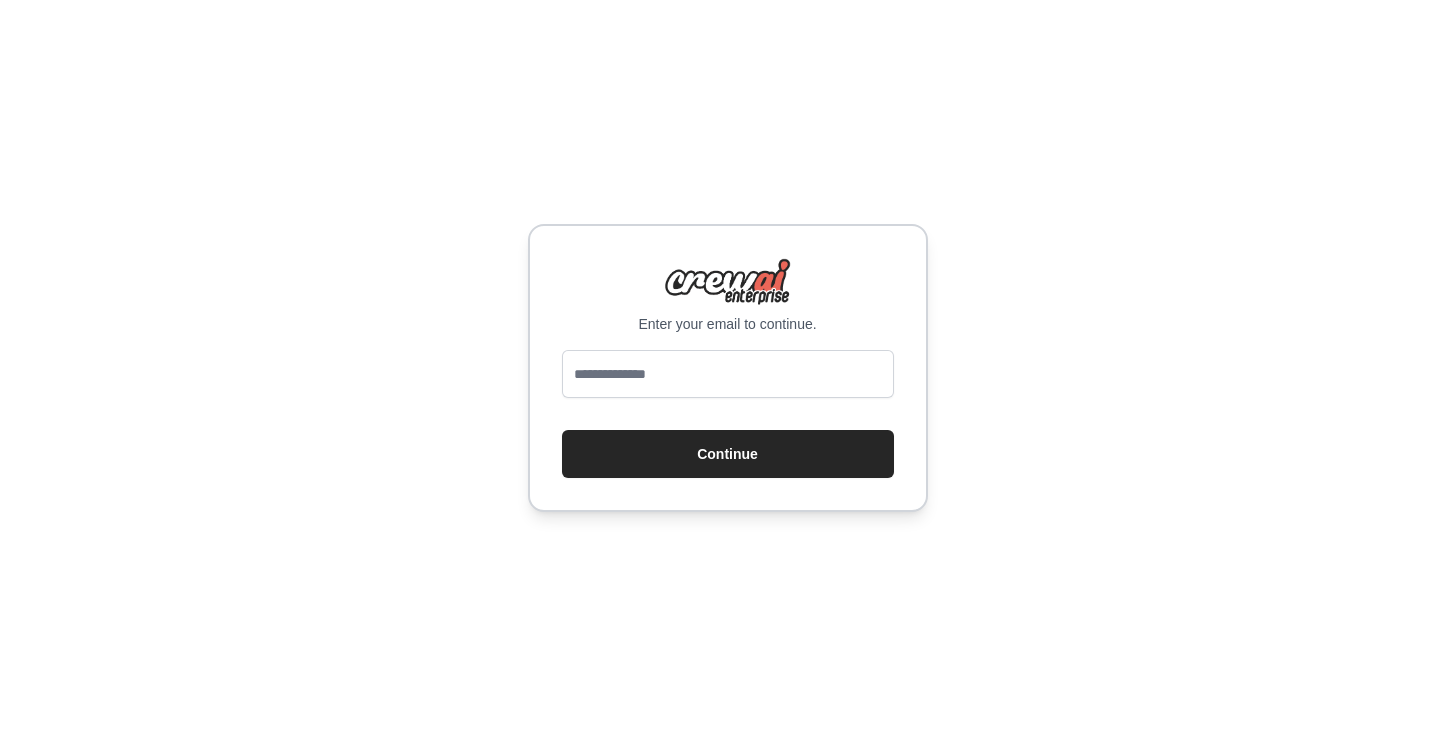 scroll, scrollTop: 0, scrollLeft: 0, axis: both 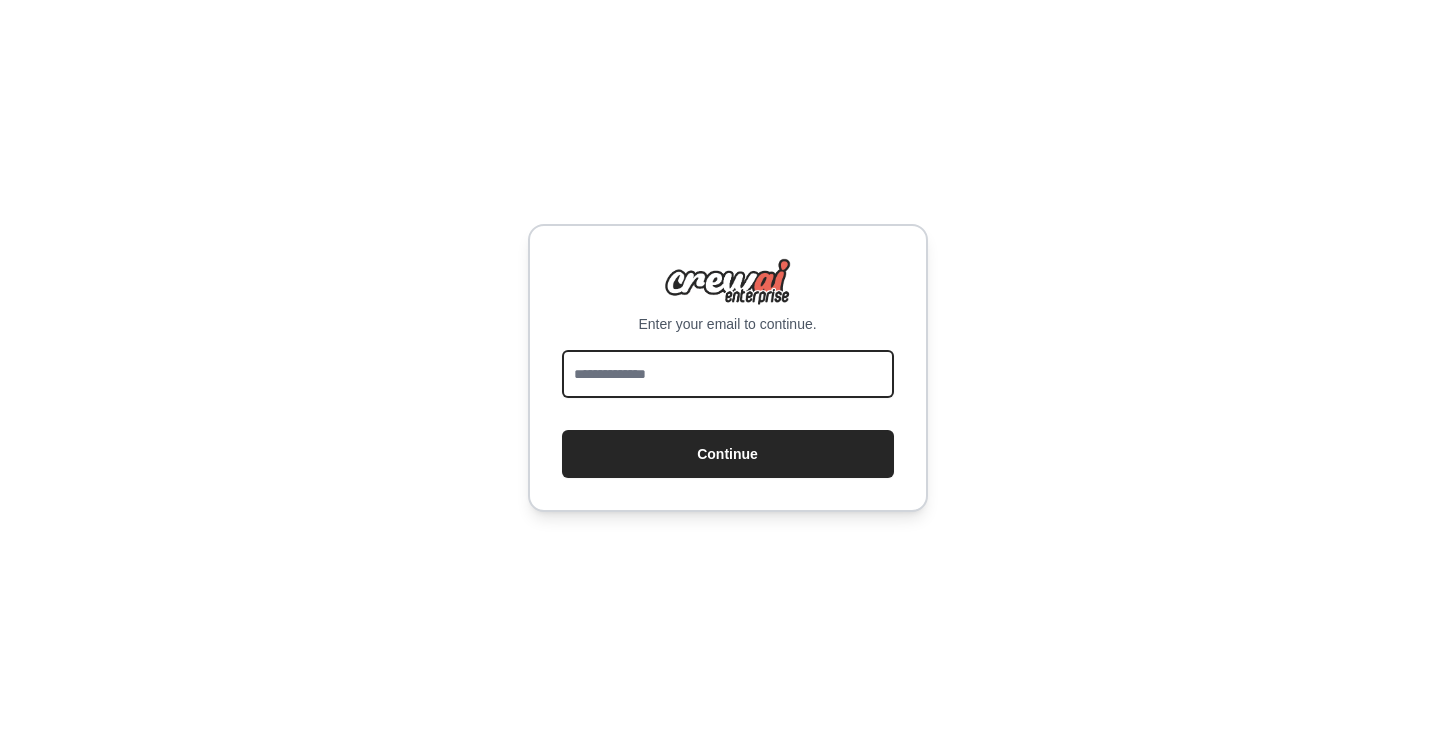 click at bounding box center (728, 374) 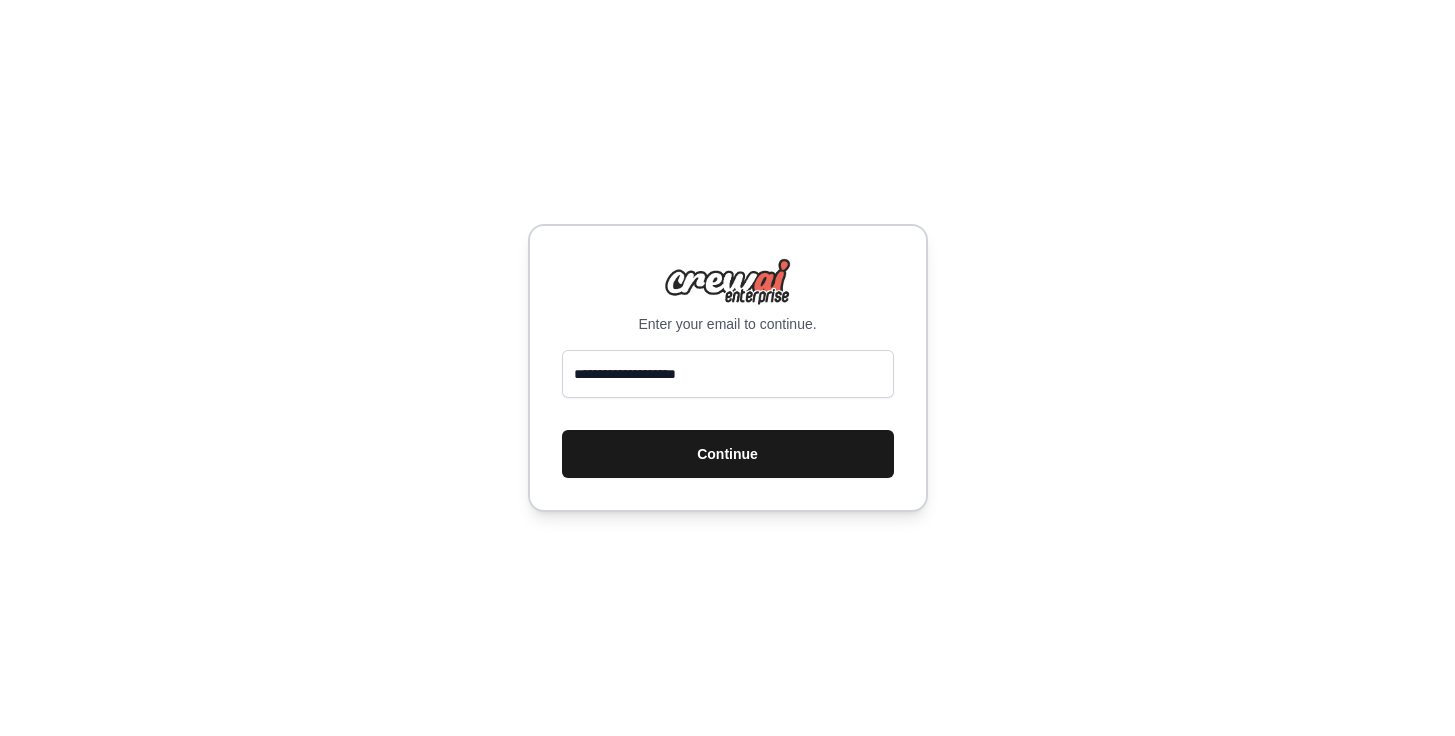 click on "Continue" at bounding box center (728, 454) 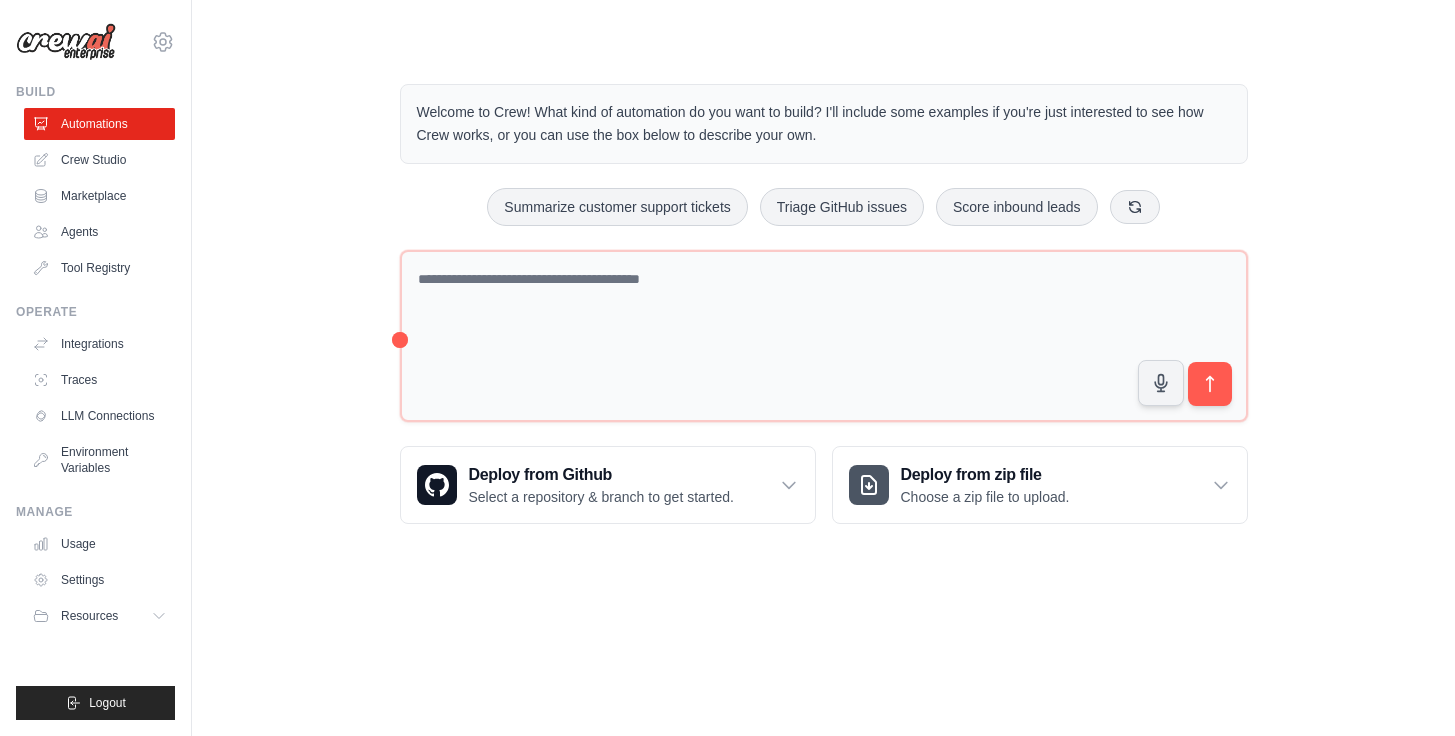 scroll, scrollTop: 0, scrollLeft: 0, axis: both 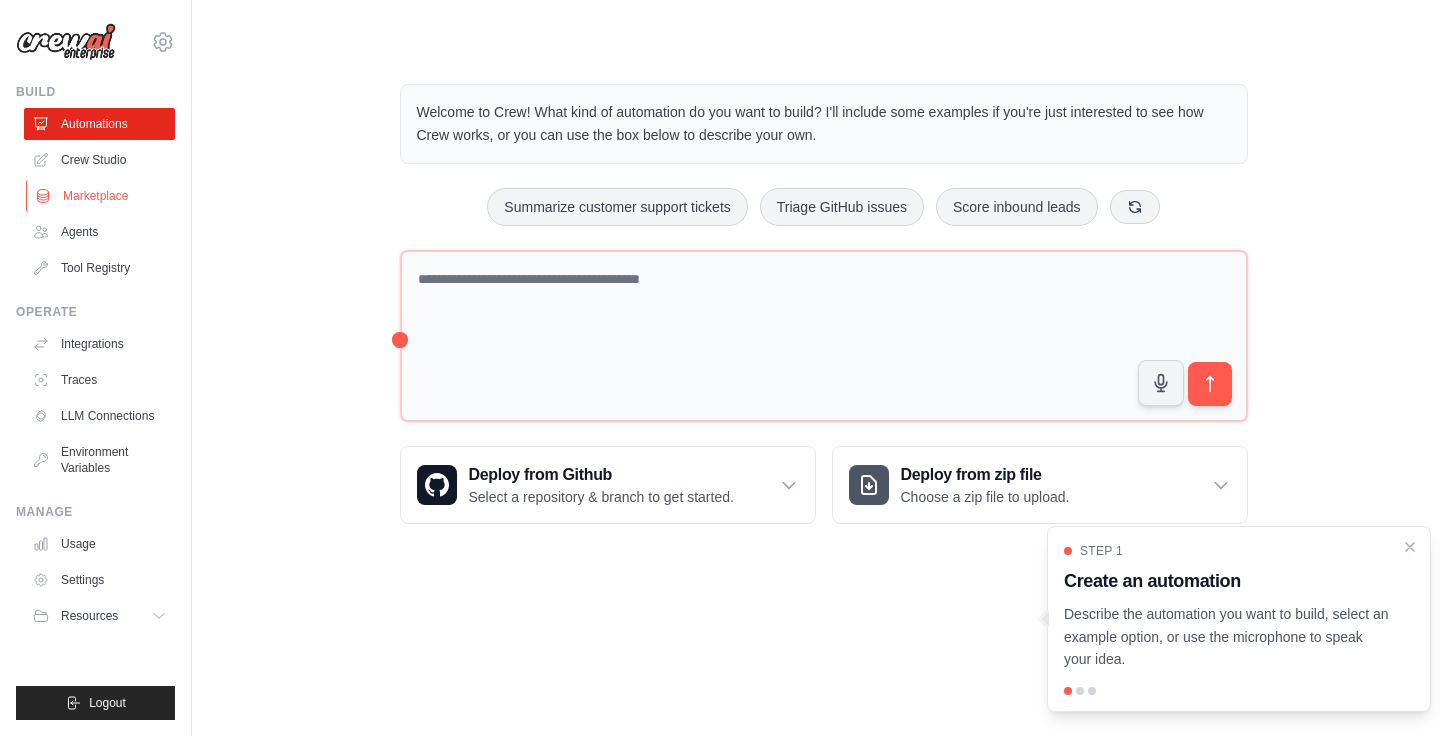 click on "Marketplace" at bounding box center (101, 196) 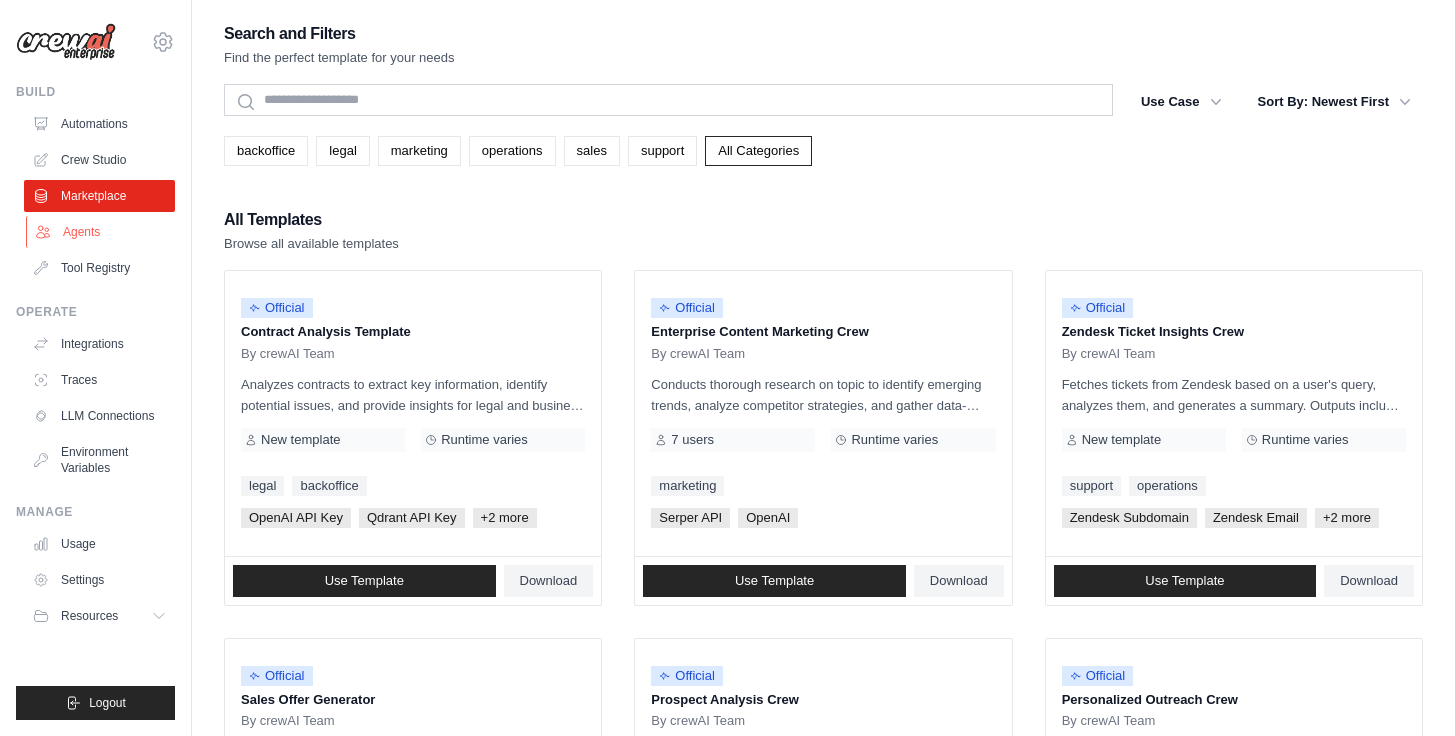 click on "Agents" at bounding box center [101, 232] 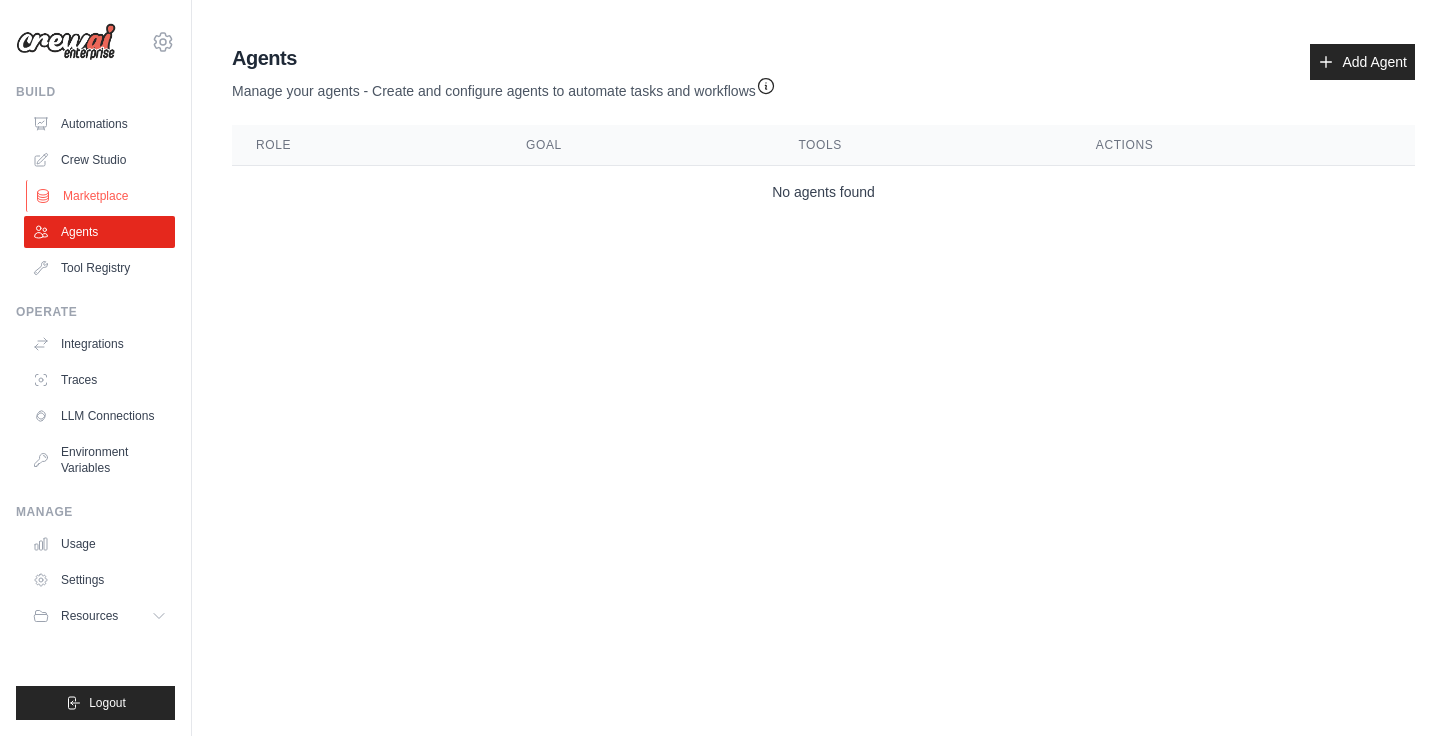 click on "Marketplace" at bounding box center (101, 196) 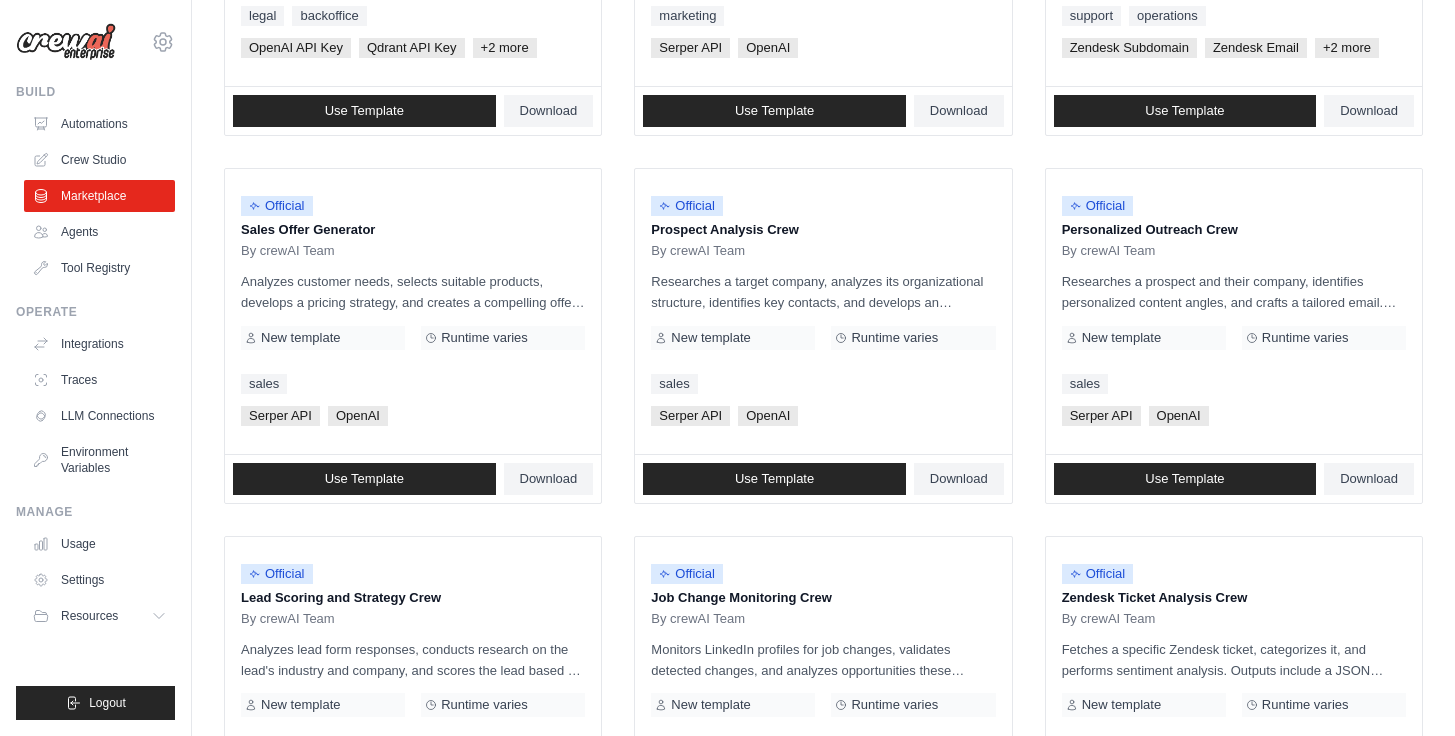 scroll, scrollTop: 297, scrollLeft: 0, axis: vertical 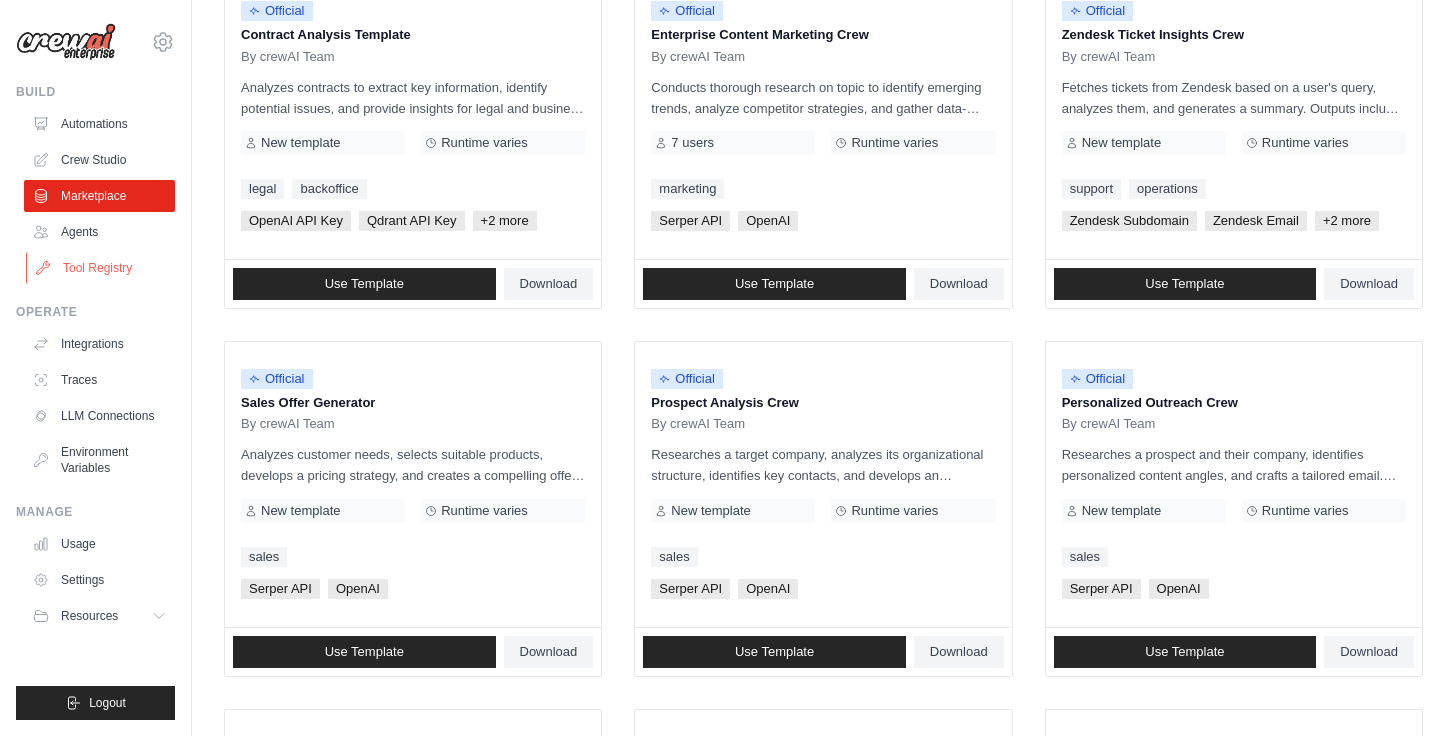 click on "Tool Registry" at bounding box center (101, 268) 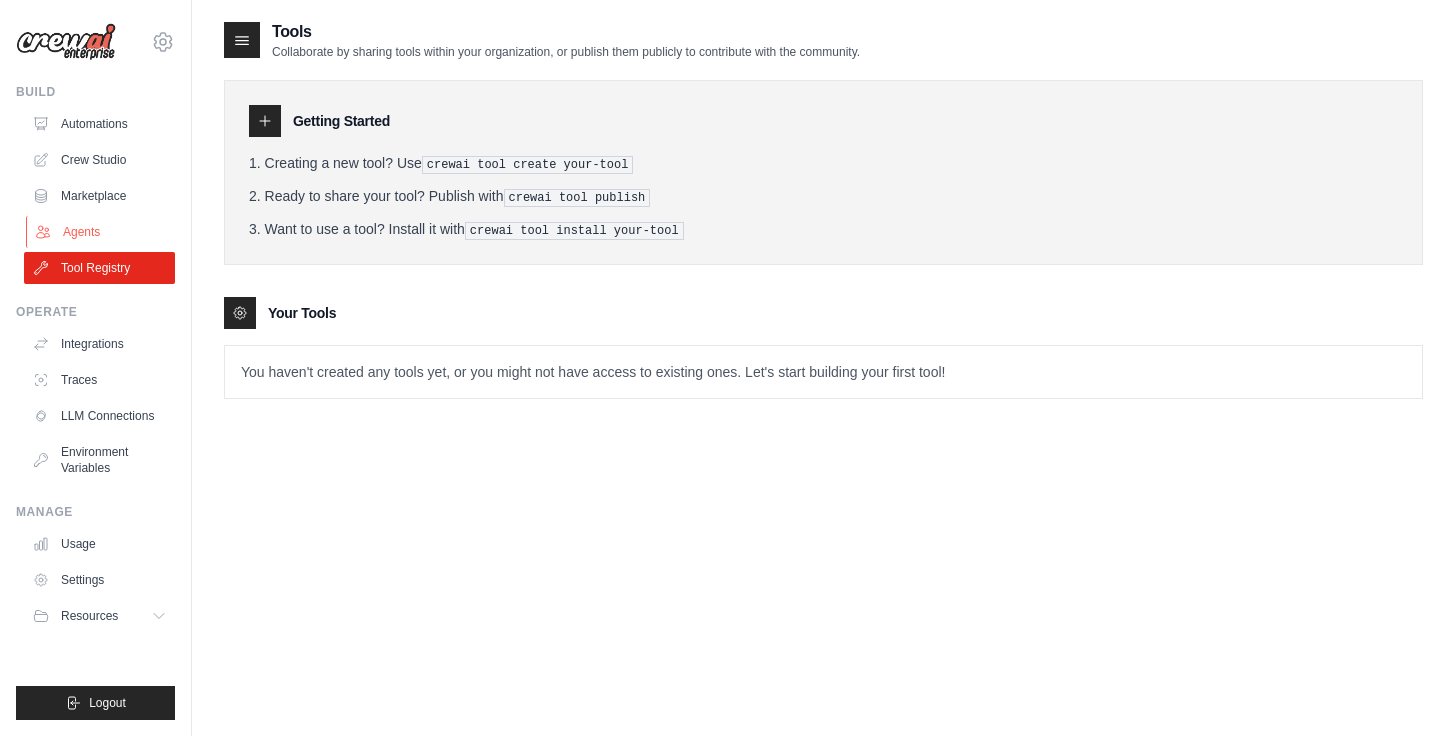 click on "Agents" at bounding box center [101, 232] 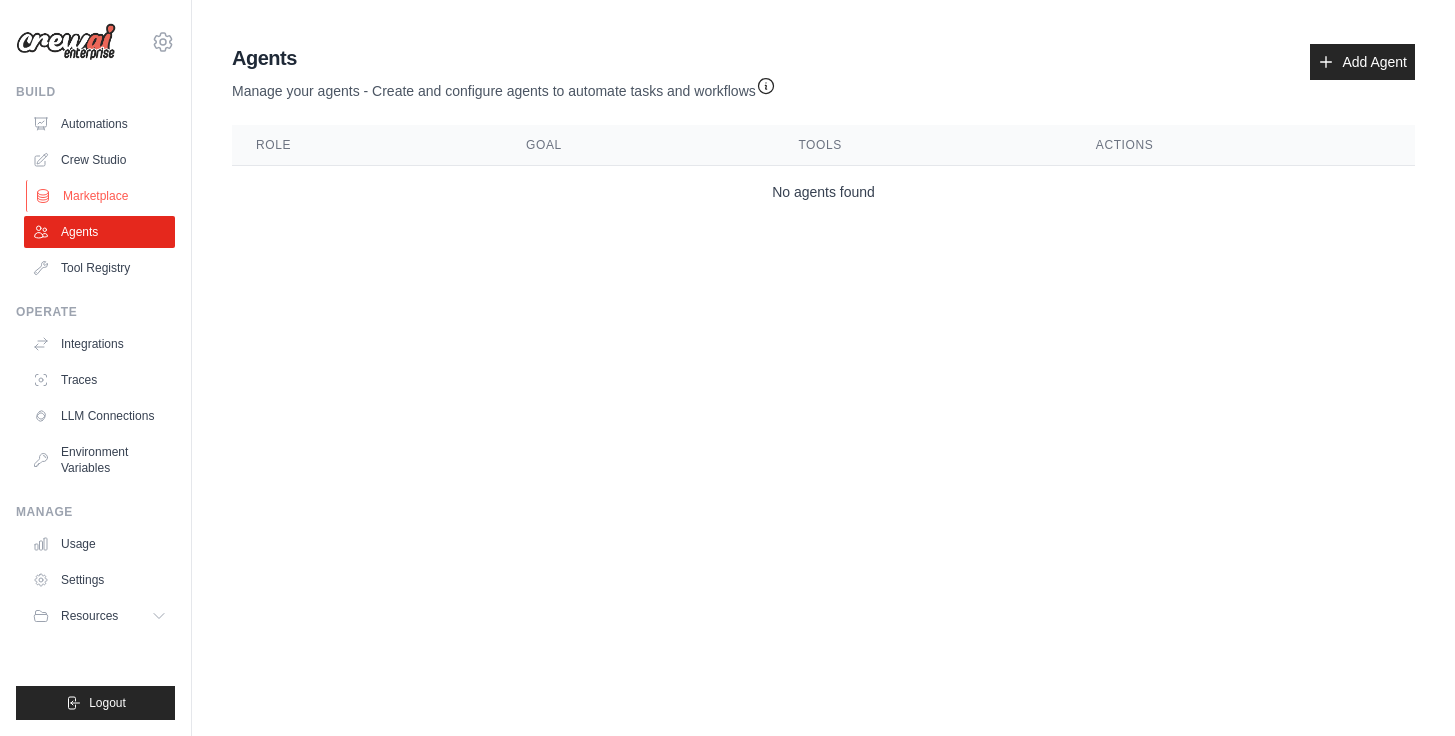 click on "Marketplace" at bounding box center (101, 196) 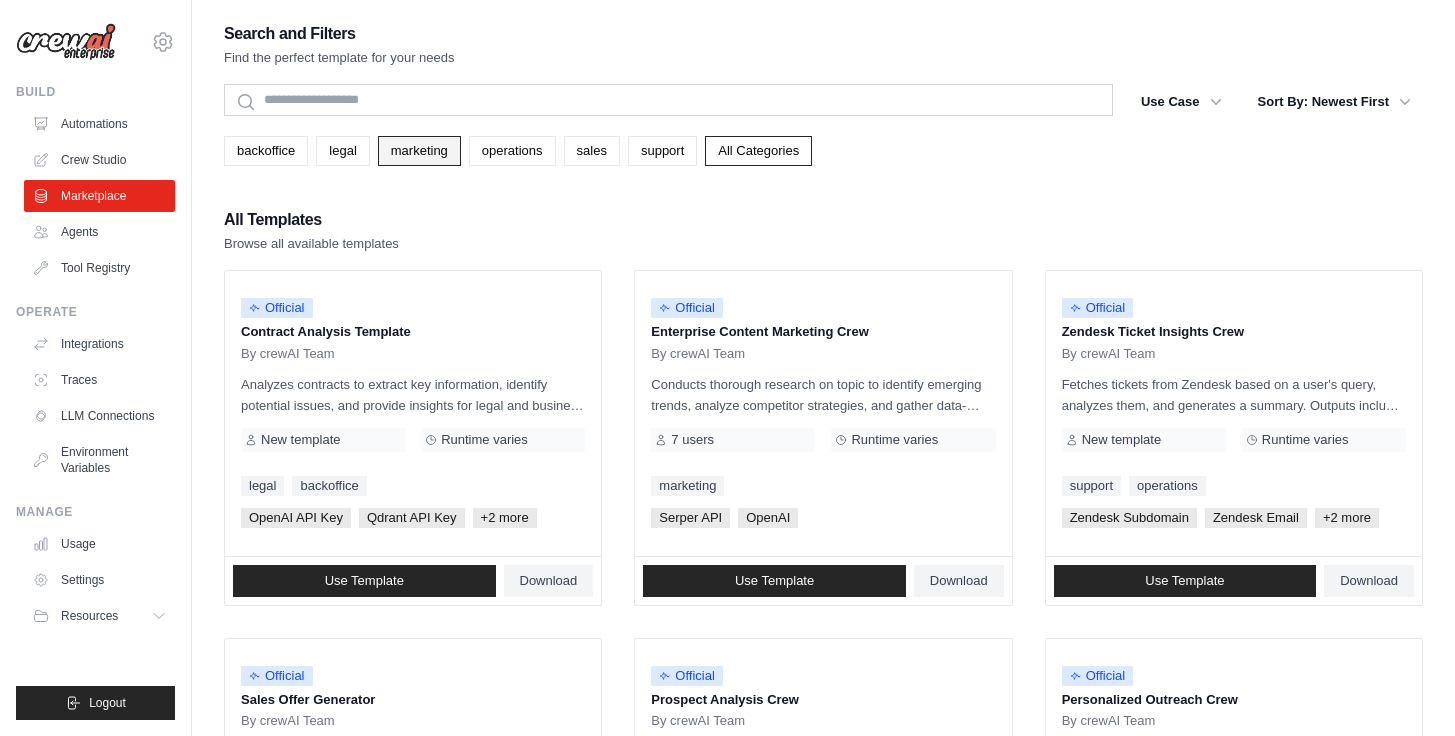 click on "marketing" at bounding box center (419, 151) 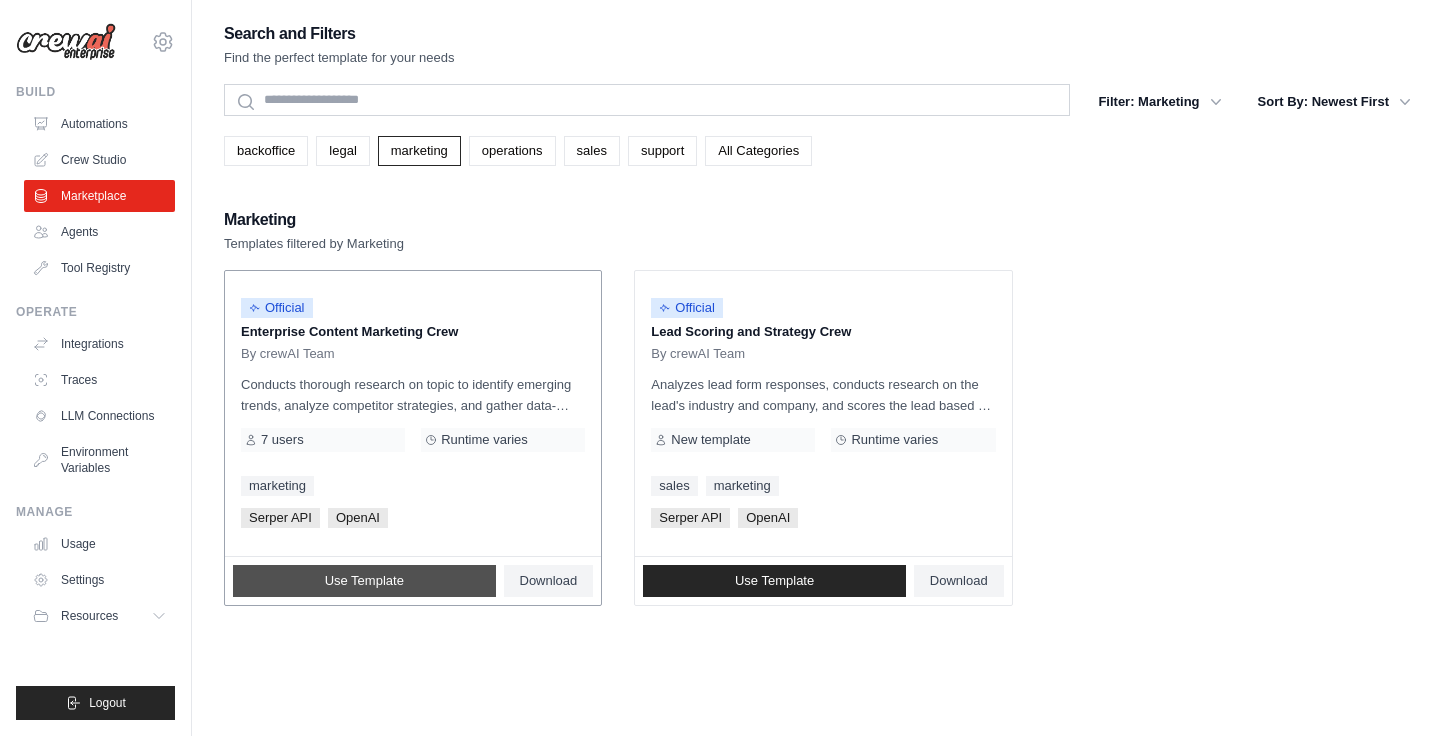click on "Use Template" at bounding box center [364, 581] 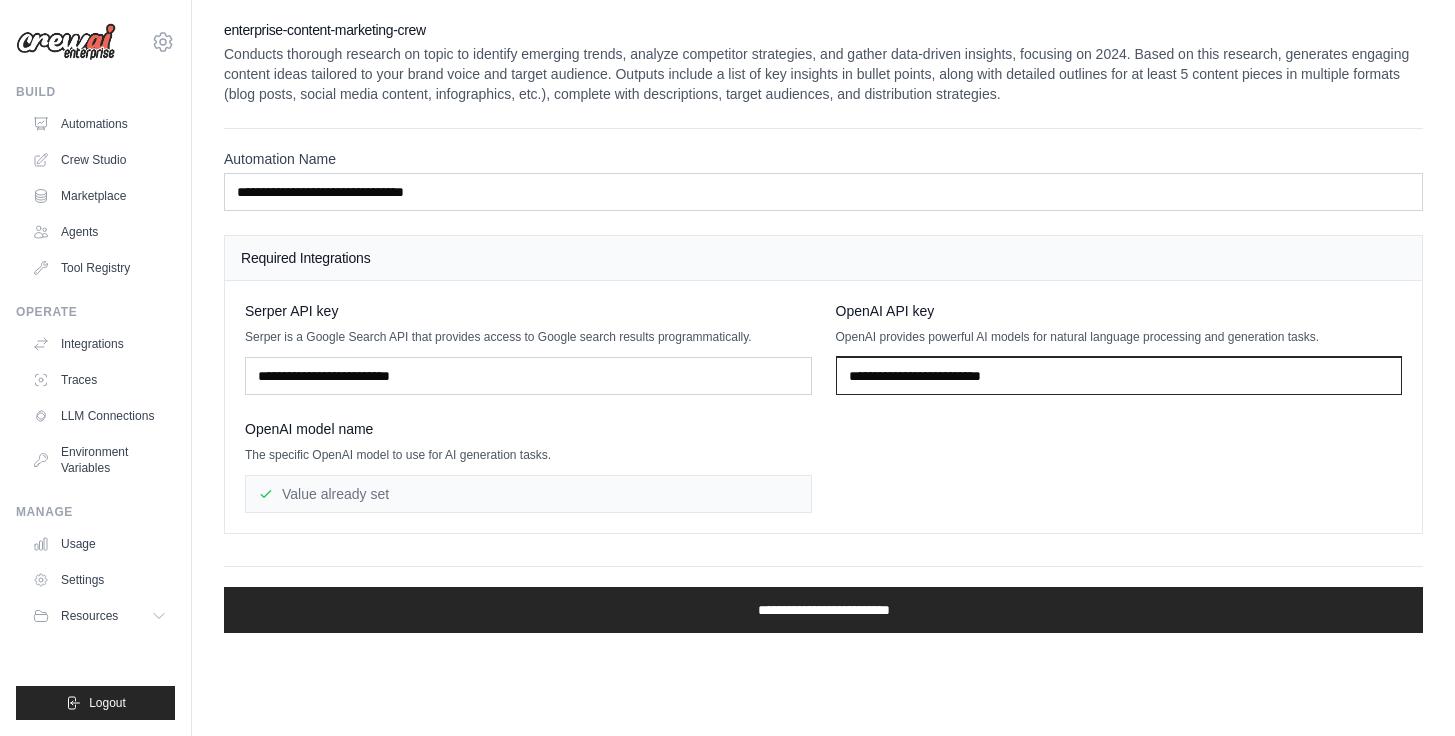 click at bounding box center (1119, 376) 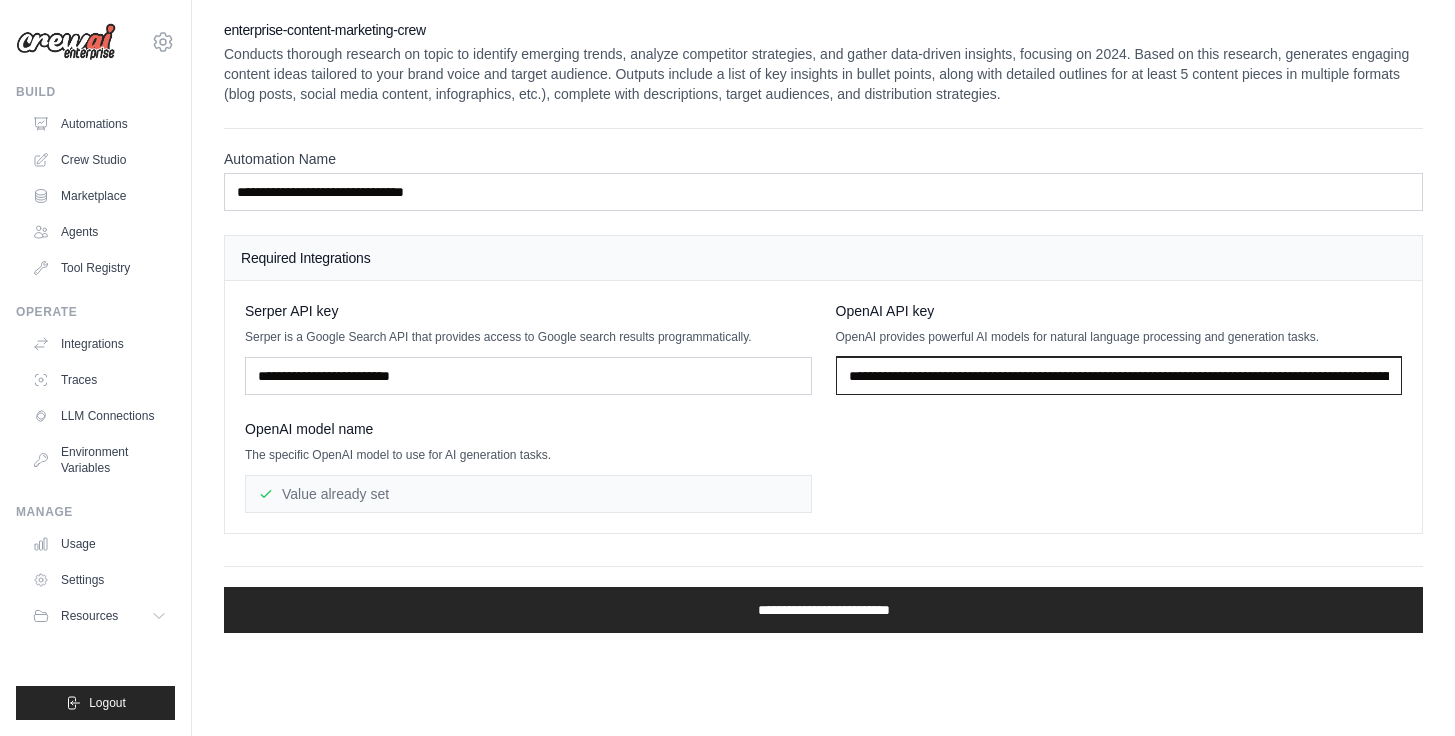 scroll, scrollTop: 0, scrollLeft: 832, axis: horizontal 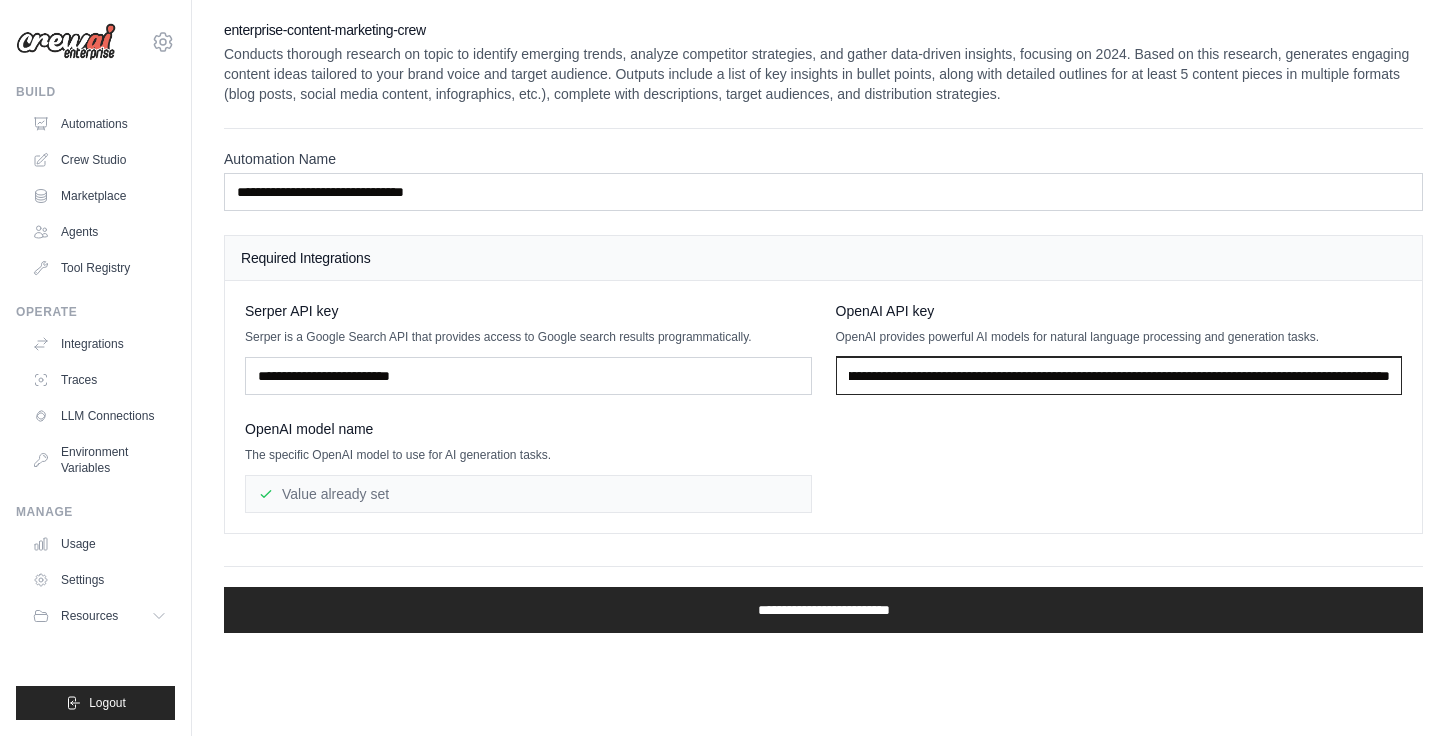 type on "**********" 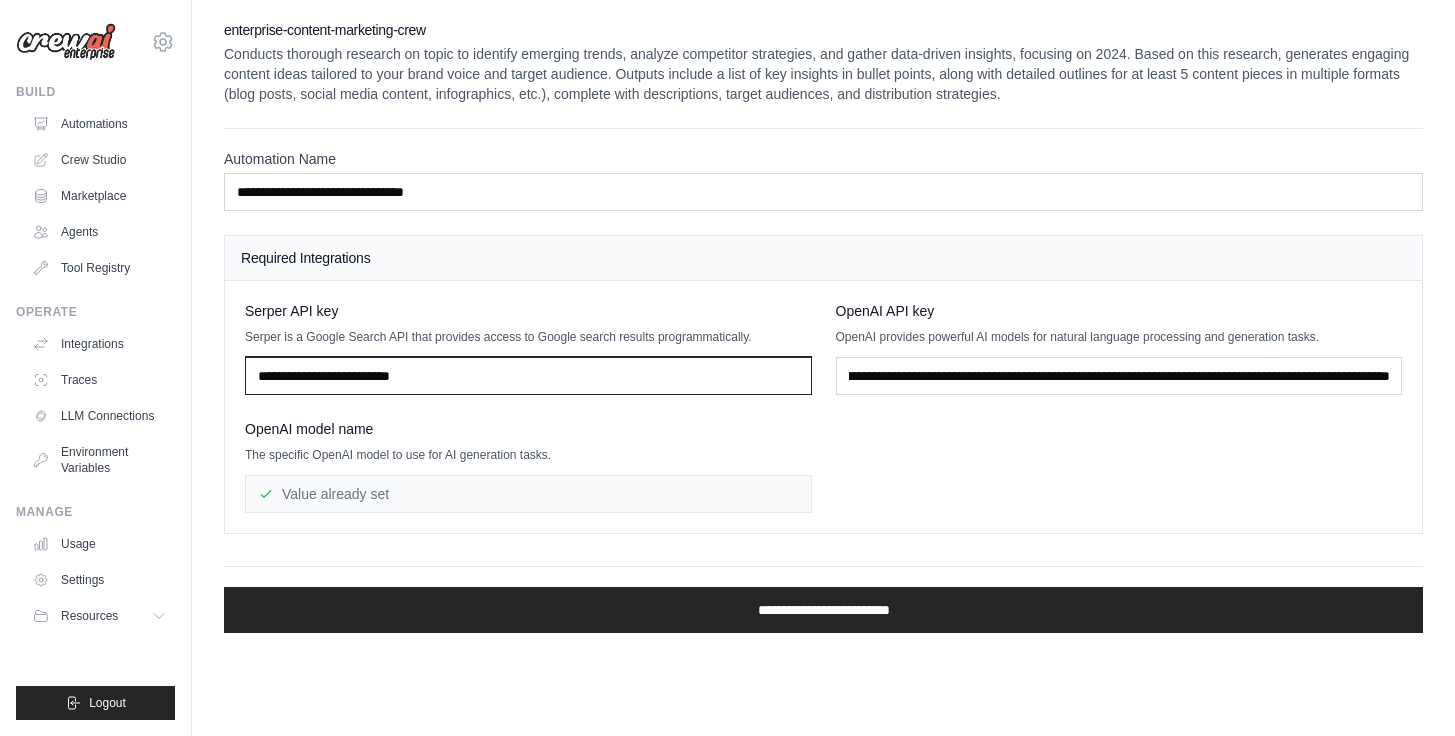 click at bounding box center [528, 376] 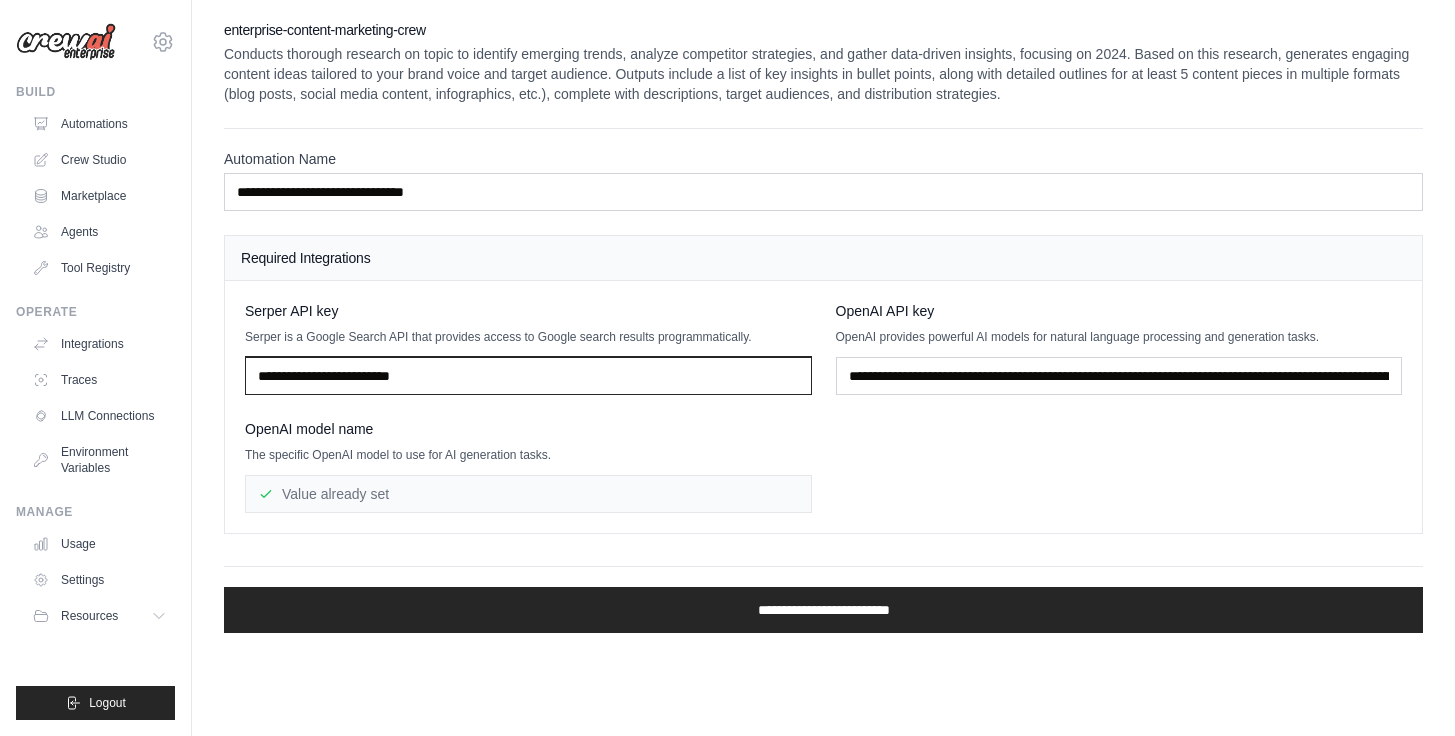 paste on "**********" 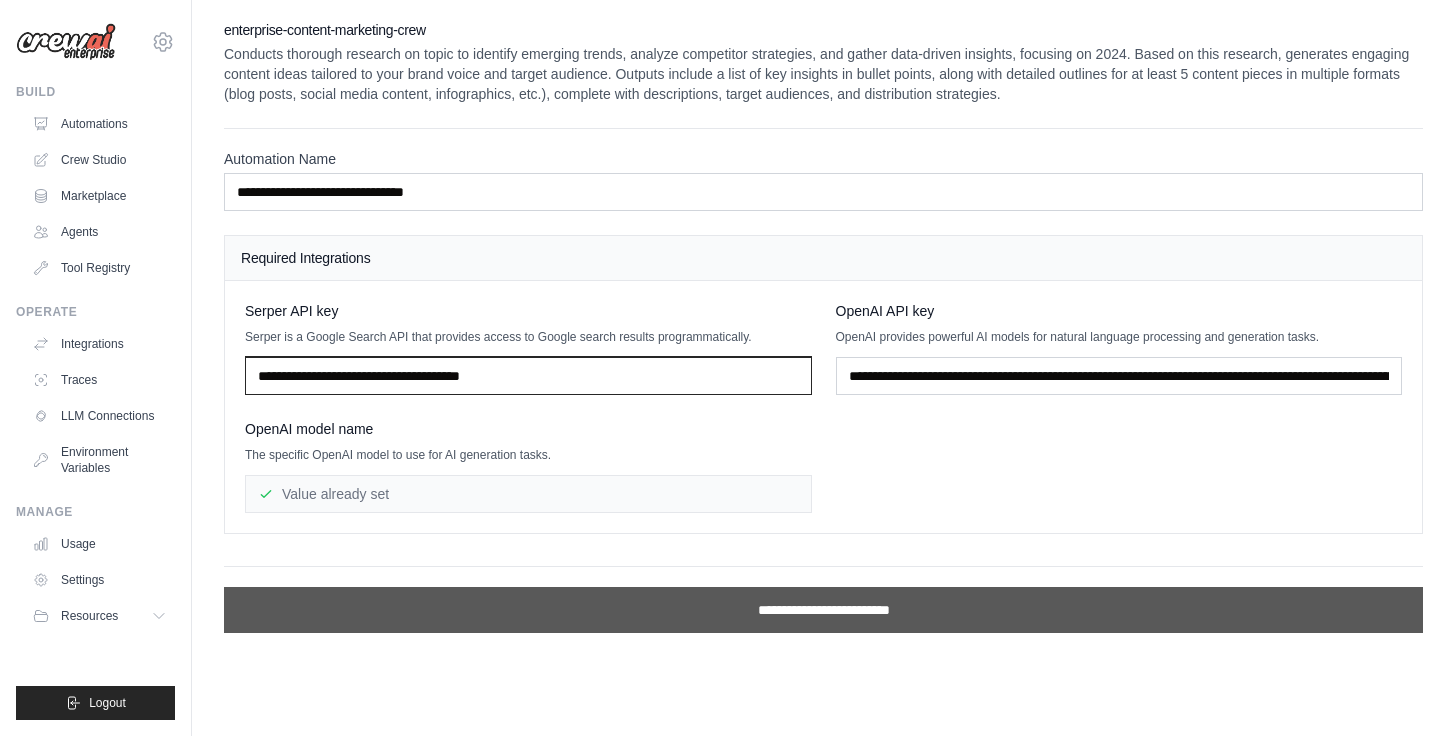 type on "**********" 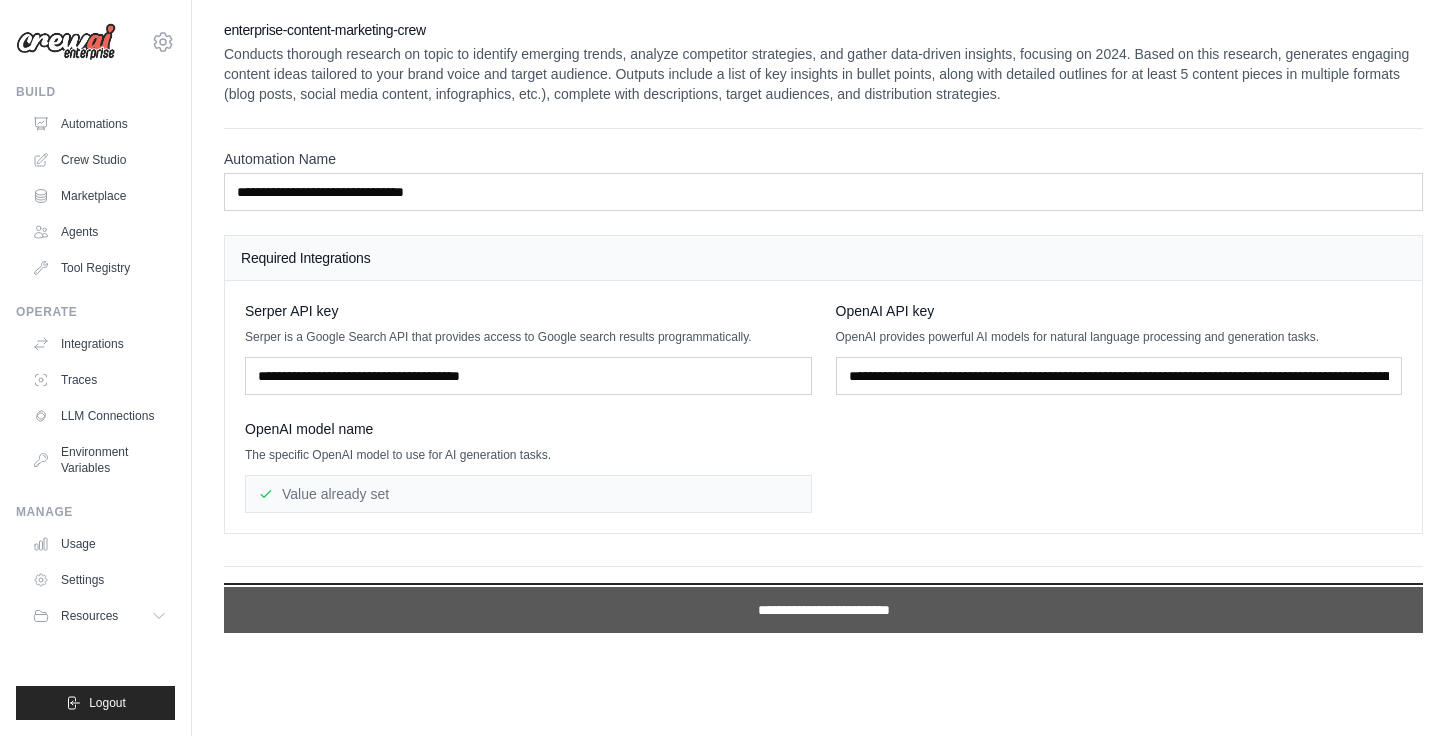 click on "**********" at bounding box center [823, 610] 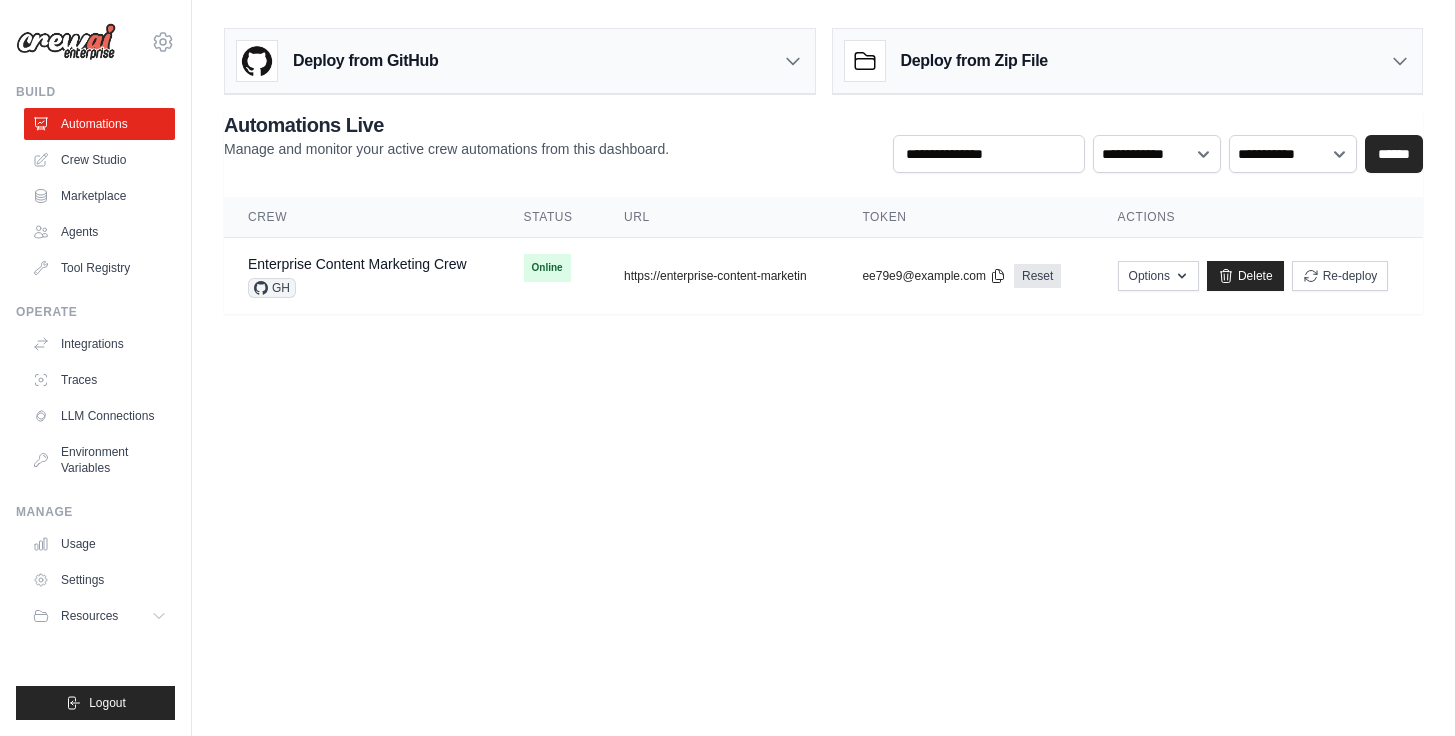 scroll, scrollTop: 0, scrollLeft: 0, axis: both 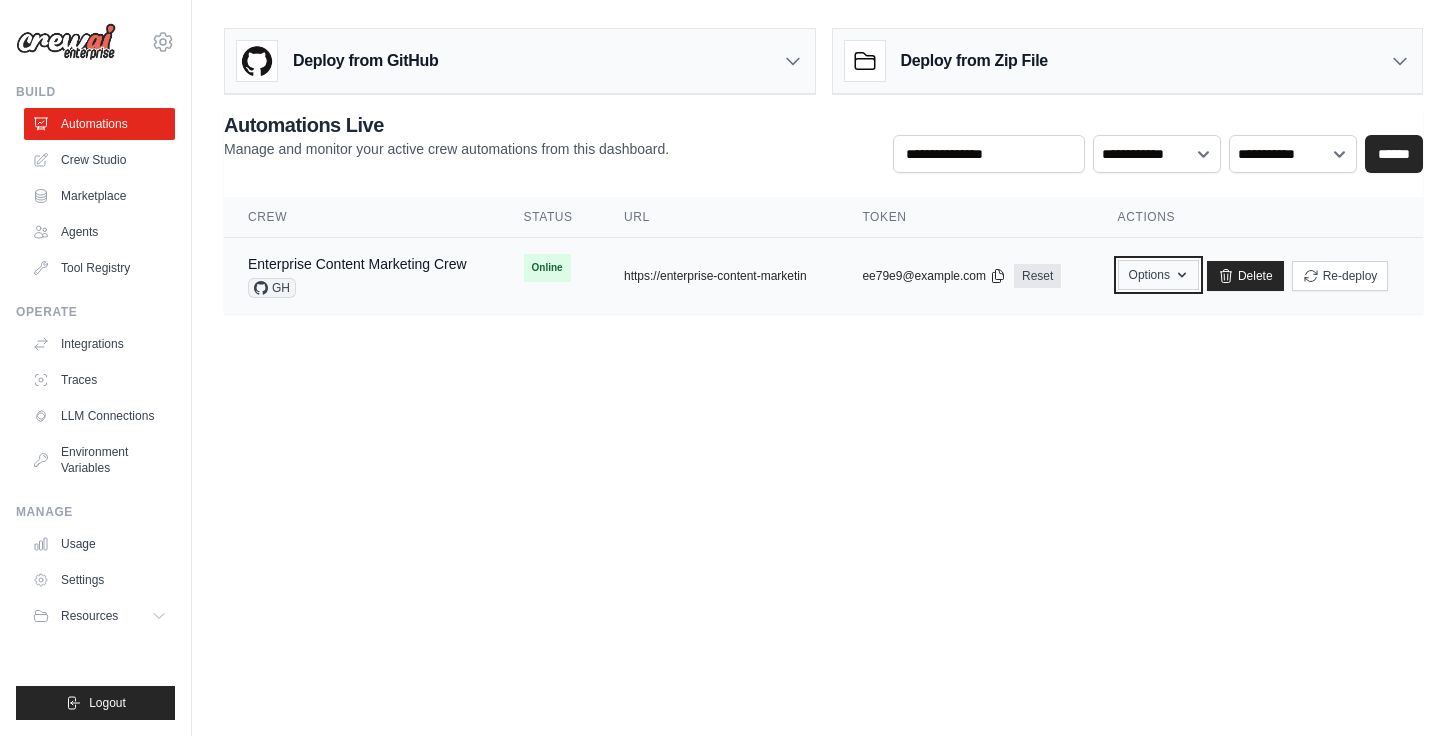 click on "Options" at bounding box center [1158, 275] 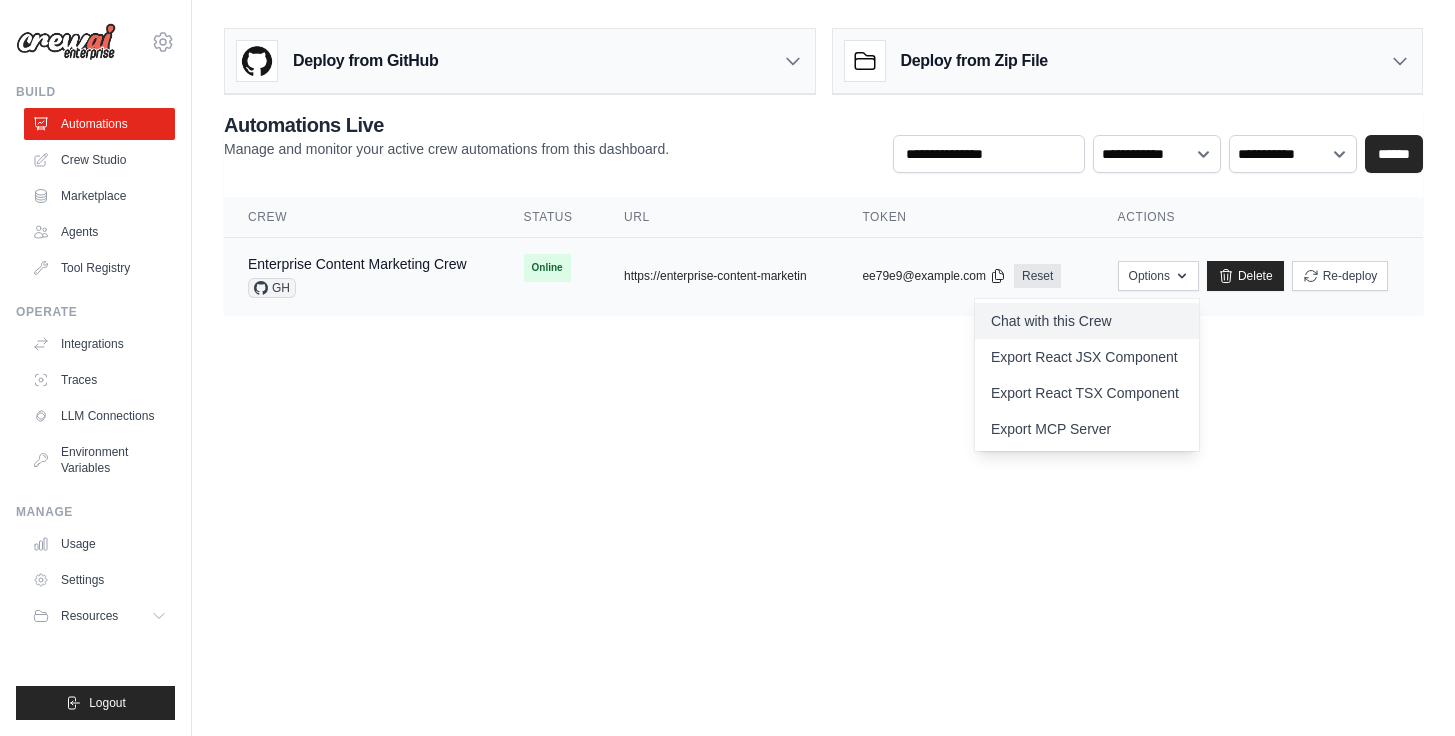 click on "Chat with this
Crew" at bounding box center (1087, 321) 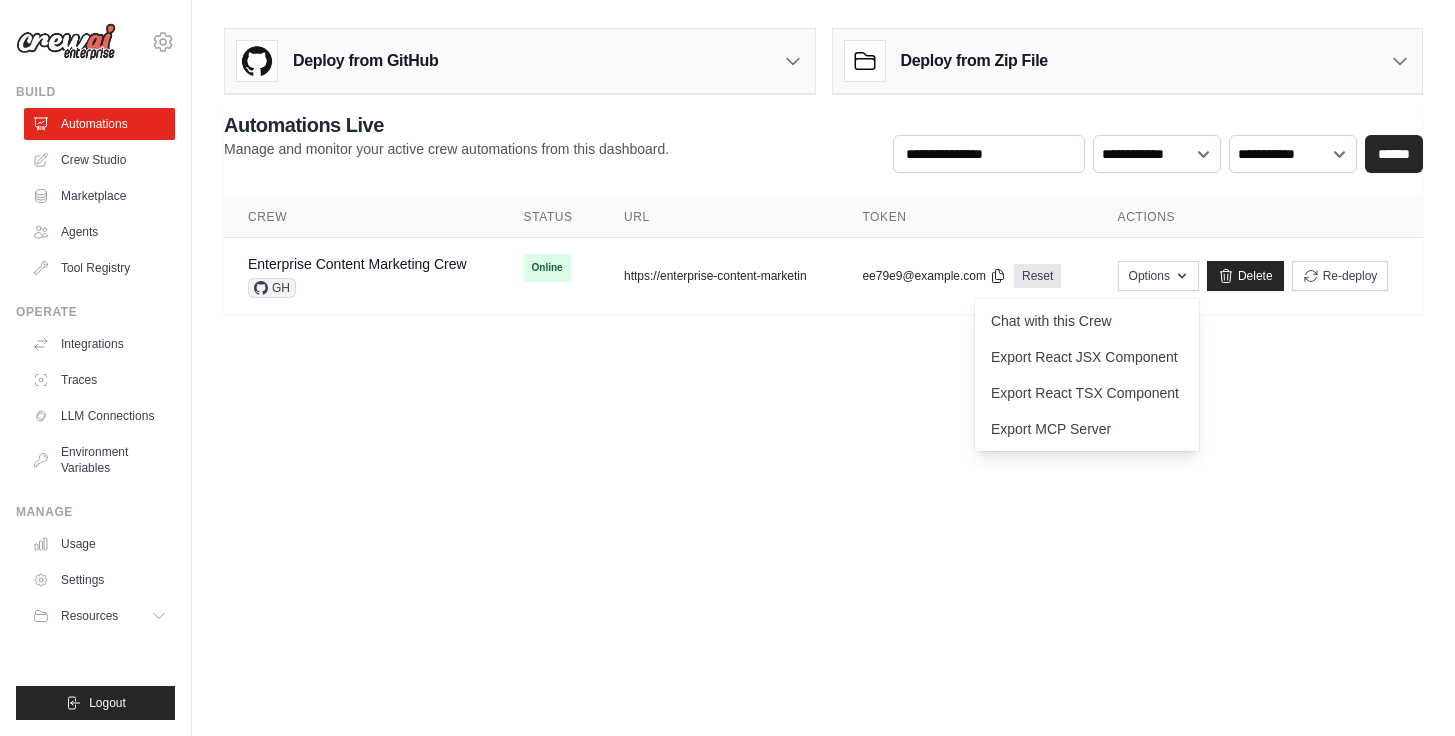 click on "thomas@closerlook.ai
Settings
Build
Automations
Crew Studio" at bounding box center (727, 368) 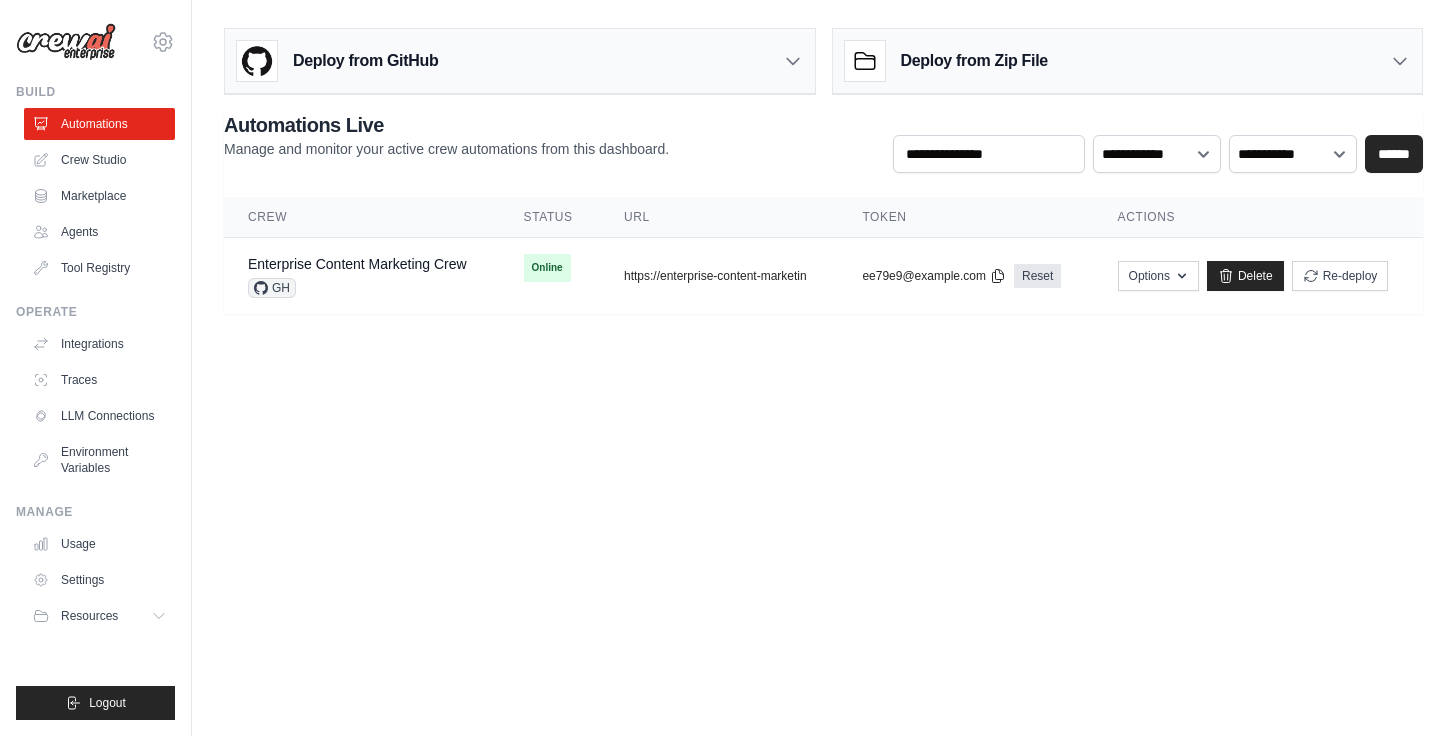 click at bounding box center (66, 42) 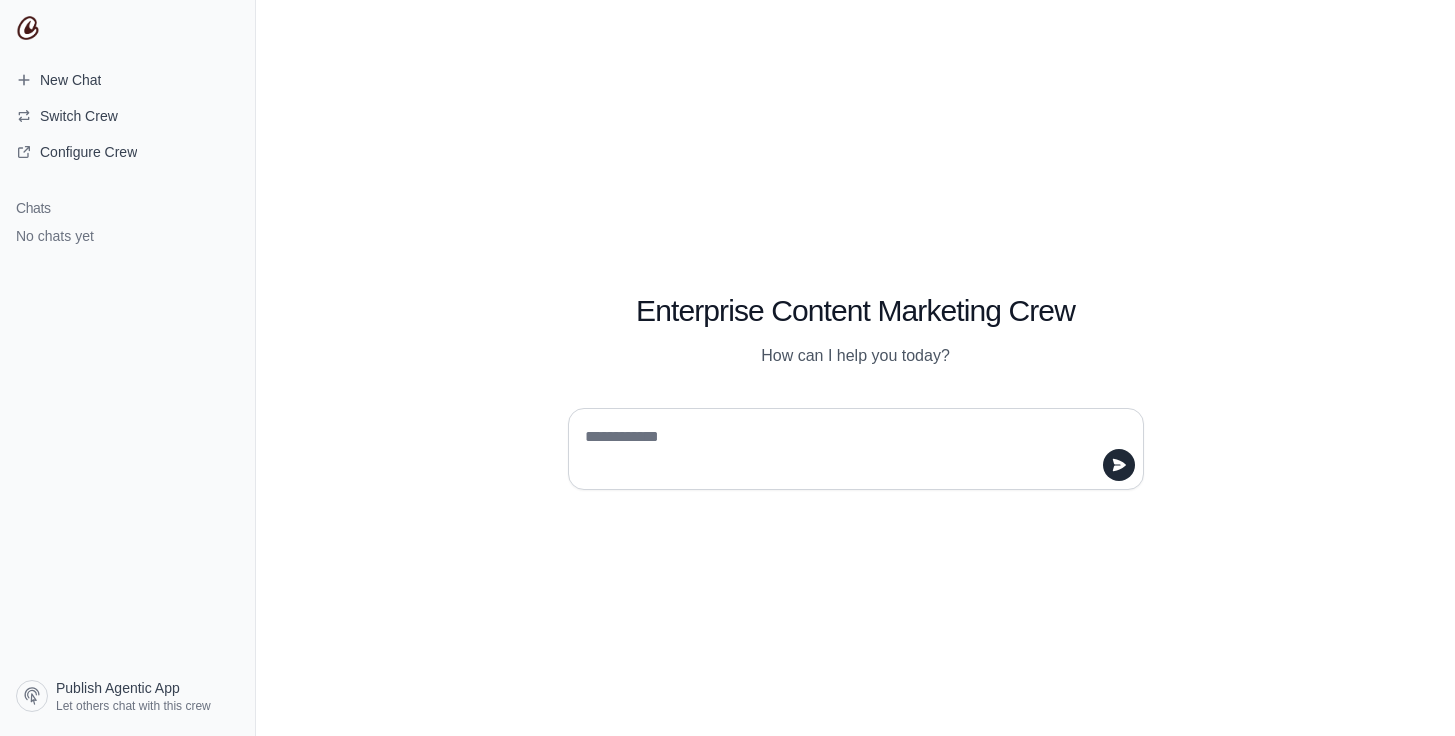 scroll, scrollTop: 0, scrollLeft: 0, axis: both 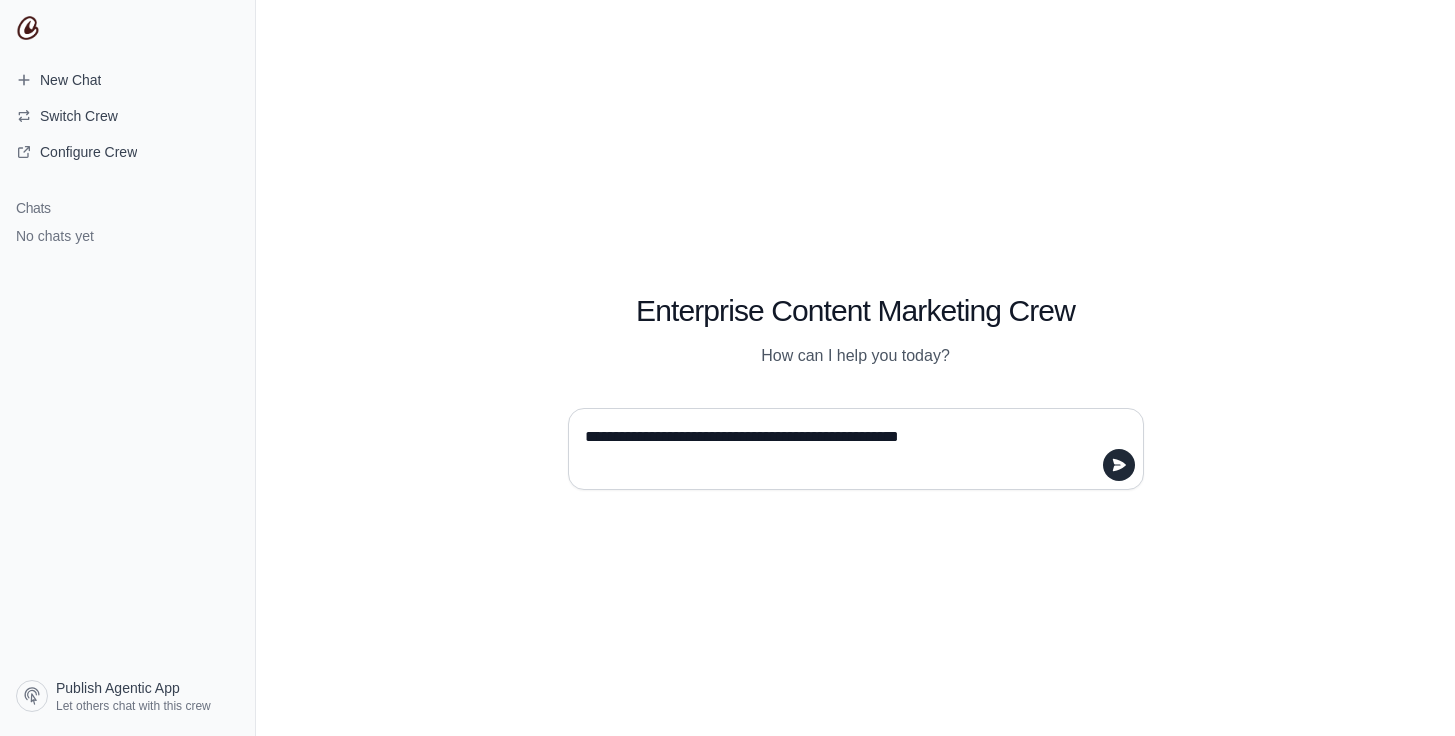 type on "**********" 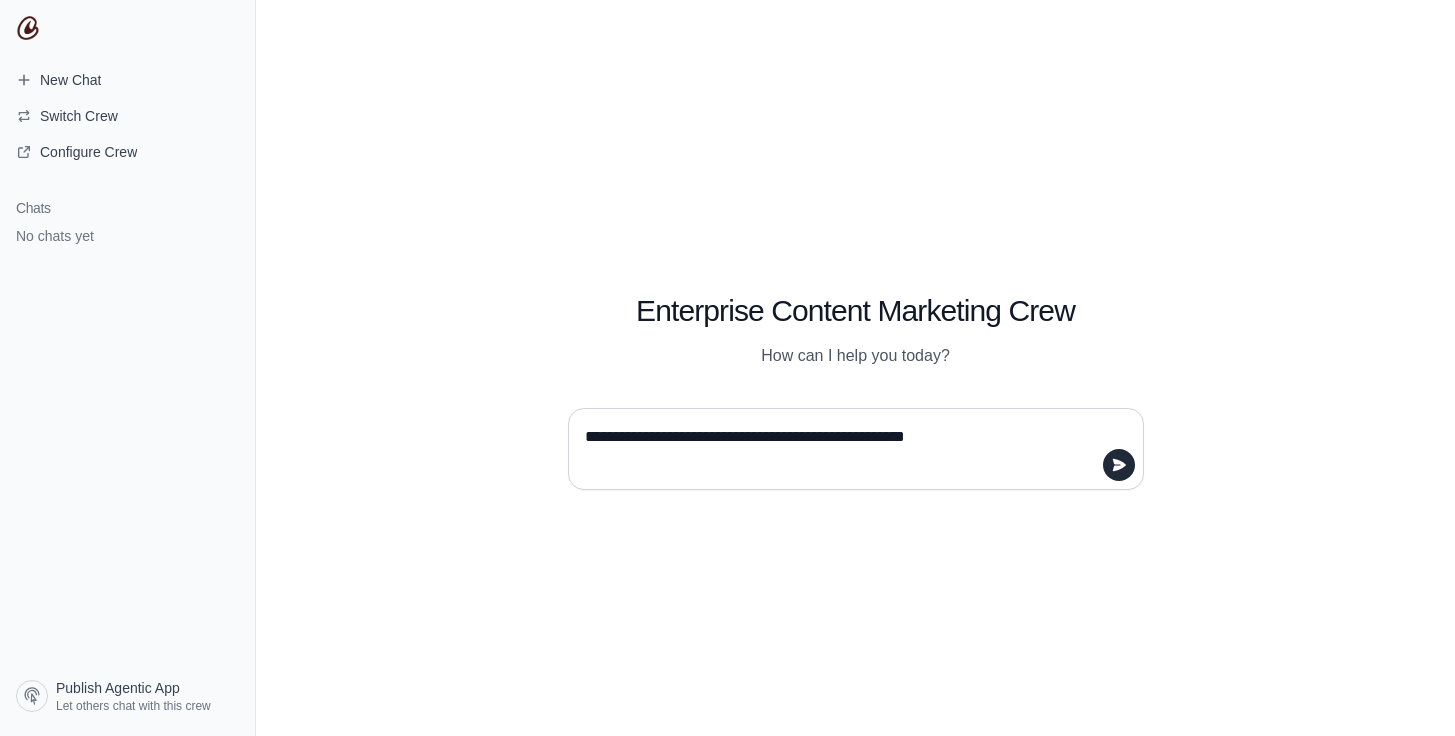 type 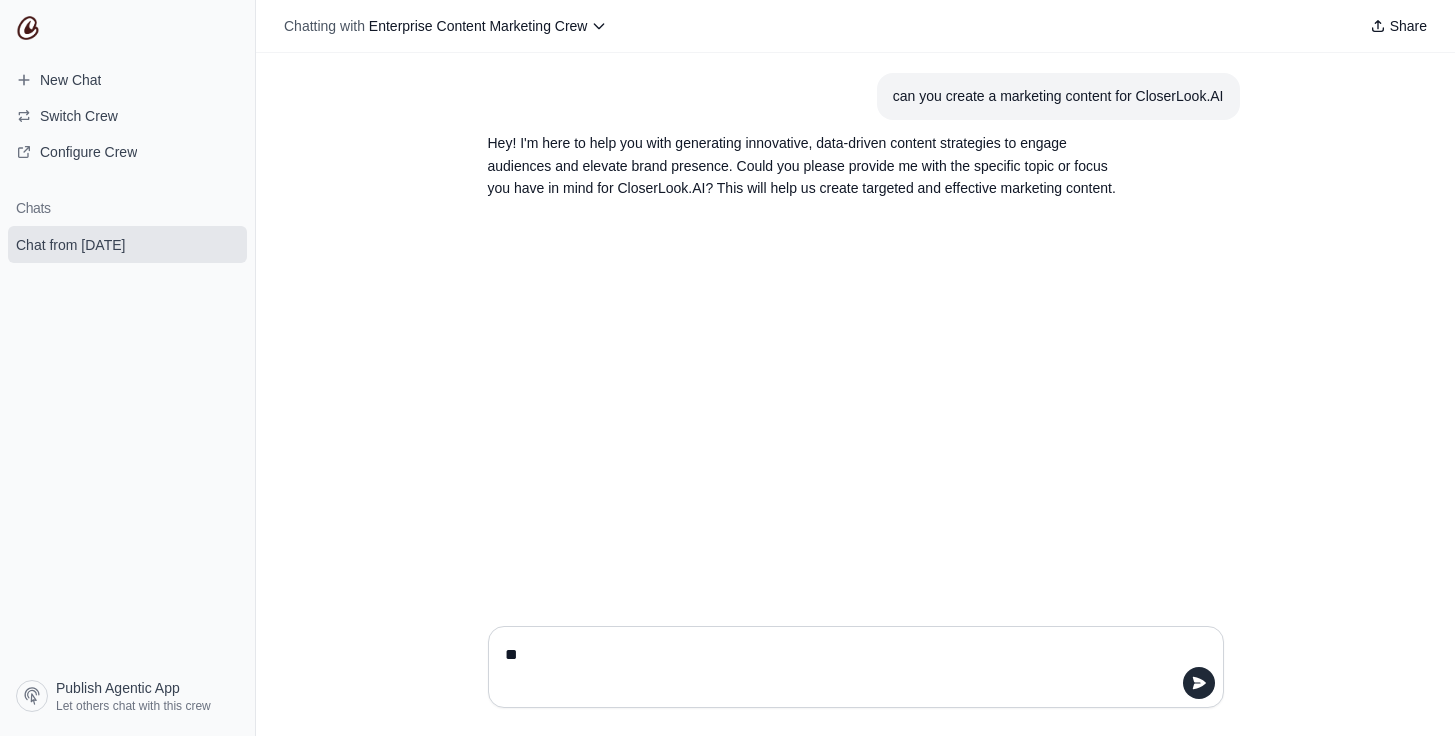 type on "*" 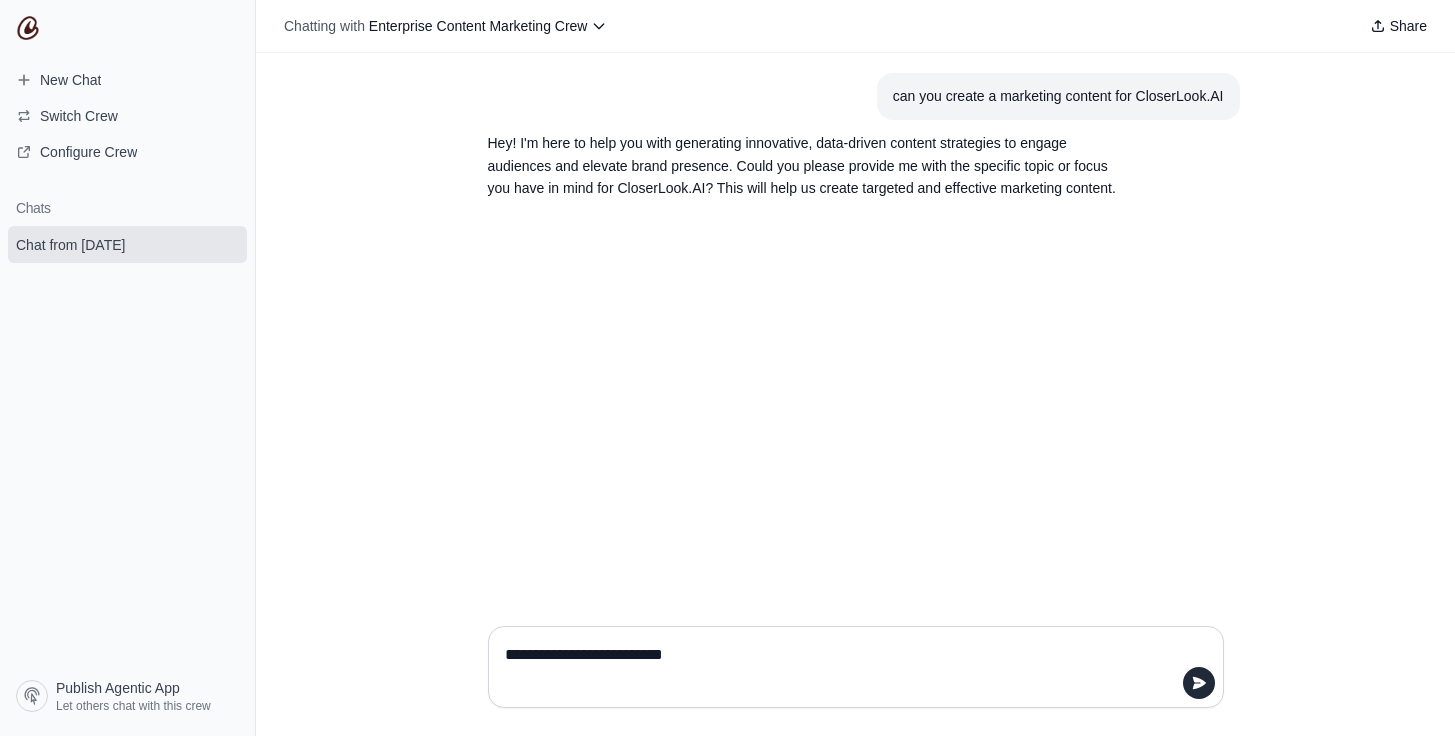 type on "**********" 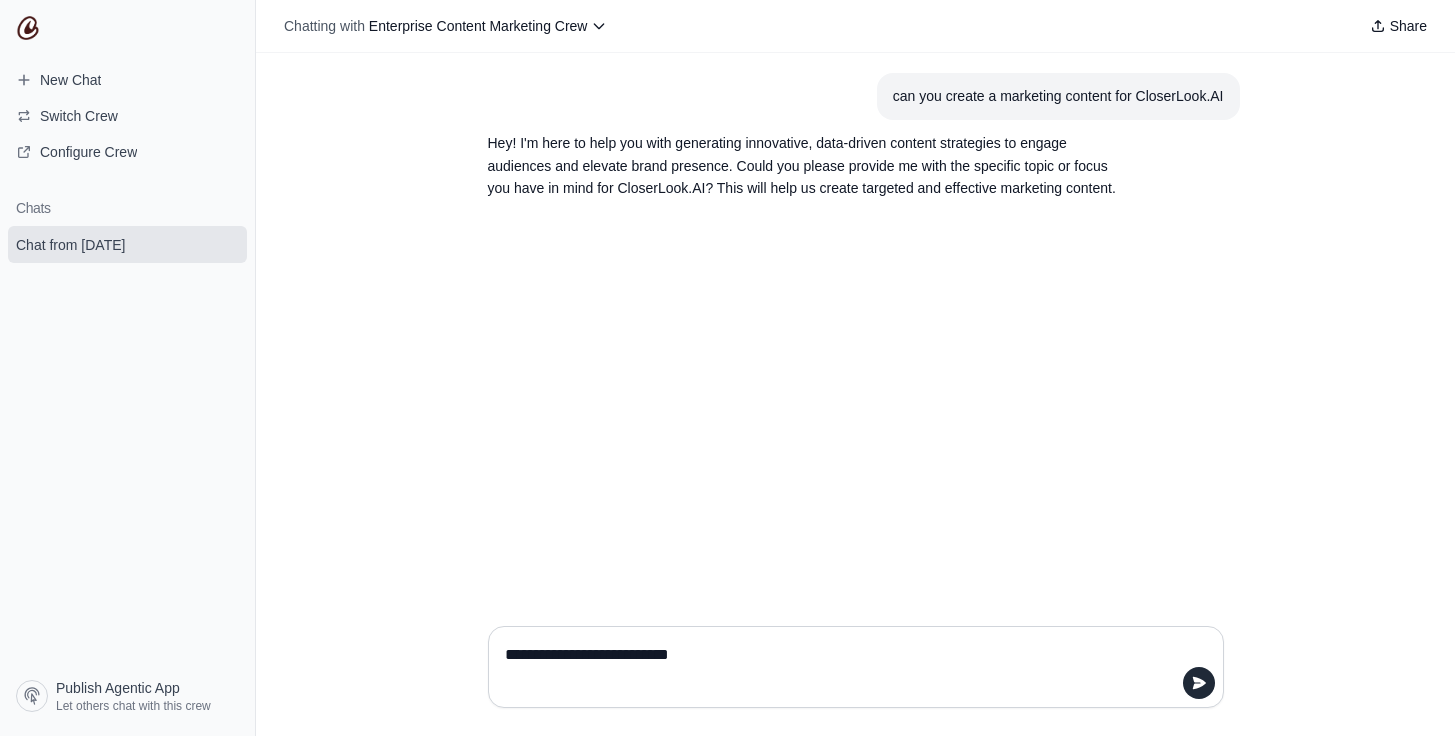 type 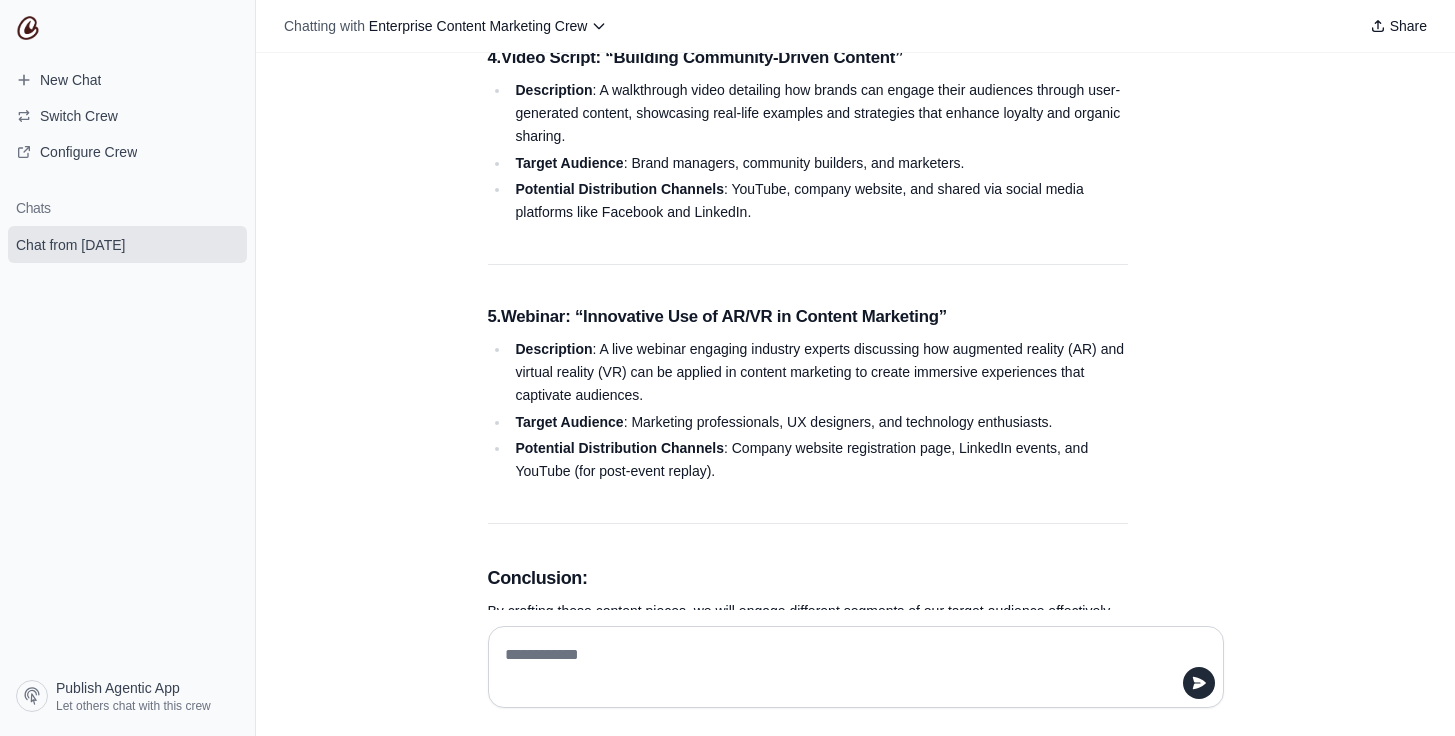 scroll, scrollTop: 1279, scrollLeft: 0, axis: vertical 